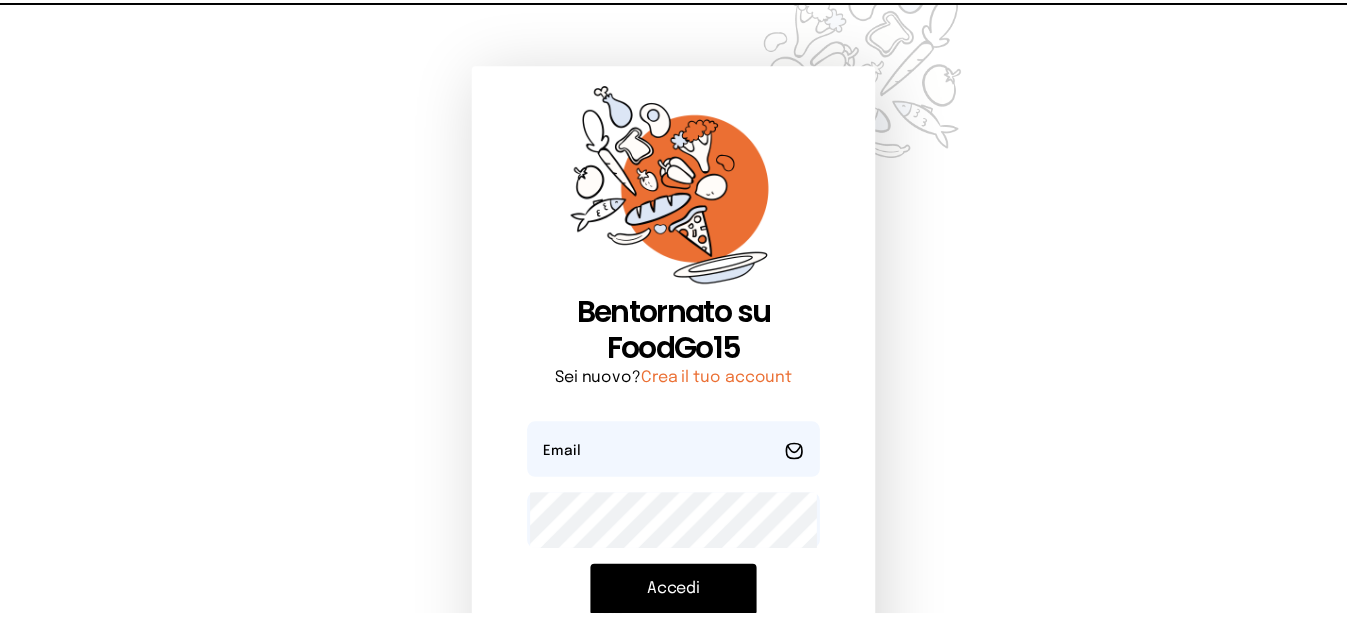 scroll, scrollTop: 0, scrollLeft: 0, axis: both 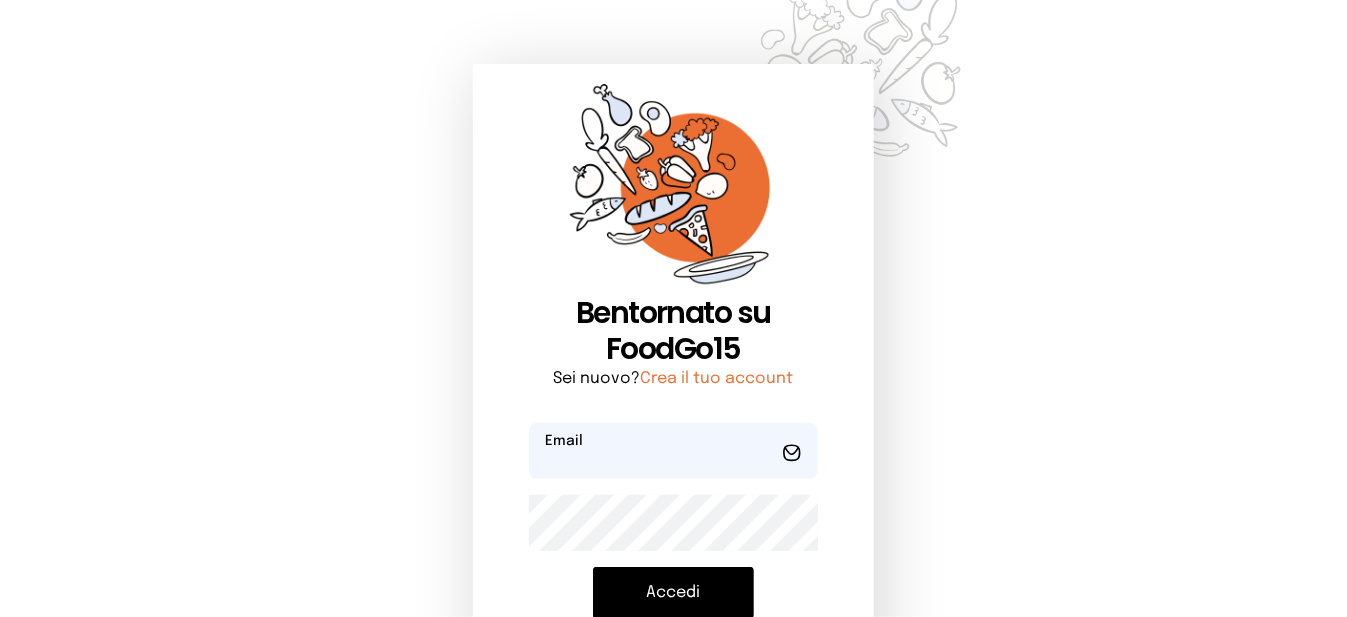 type on "**********" 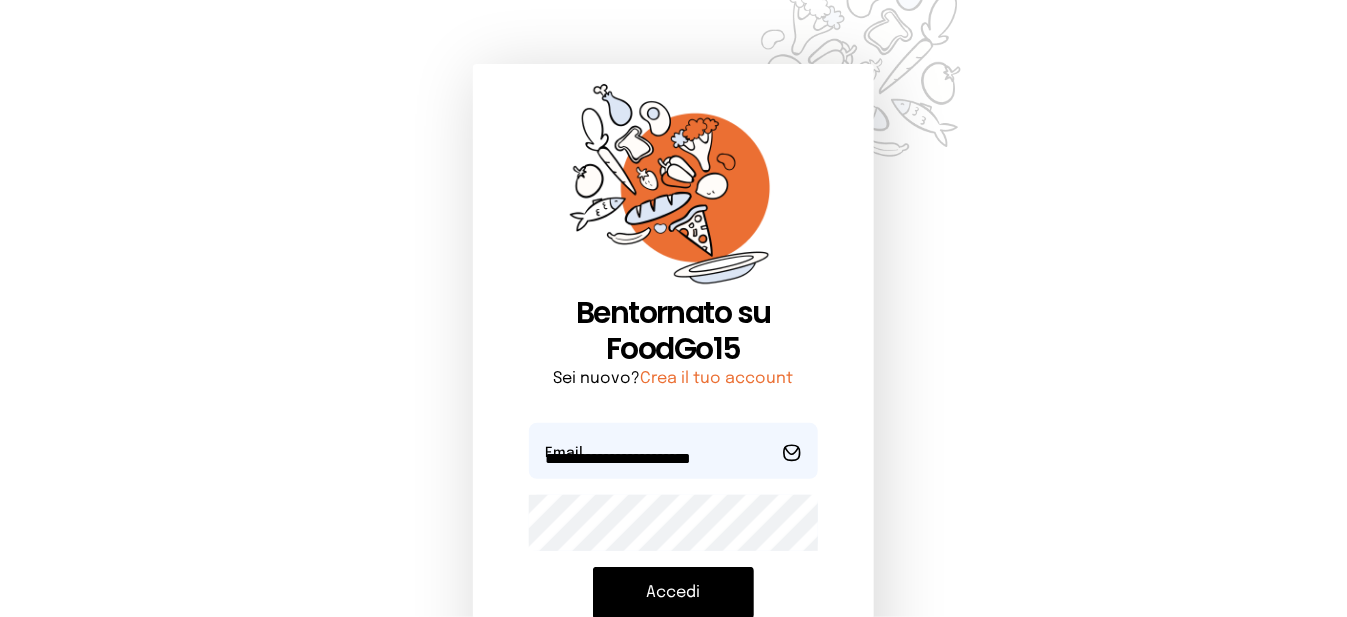 click on "Accedi" at bounding box center [673, 593] 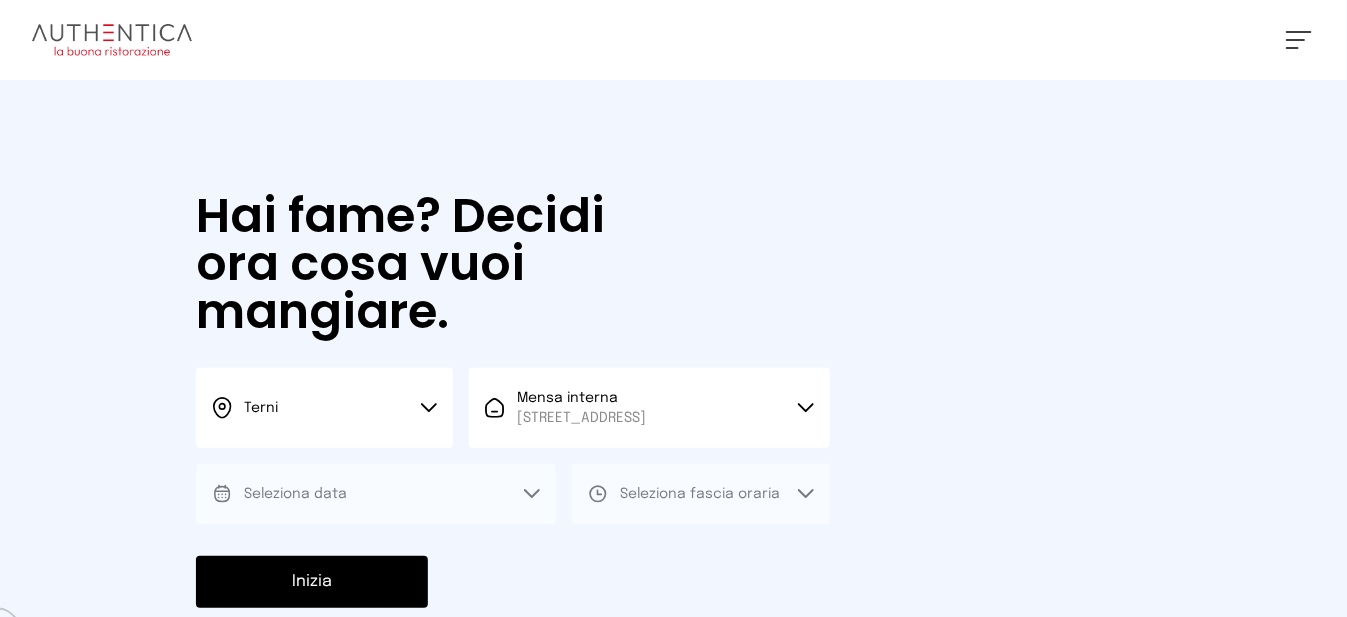 click on "Terni" at bounding box center (324, 408) 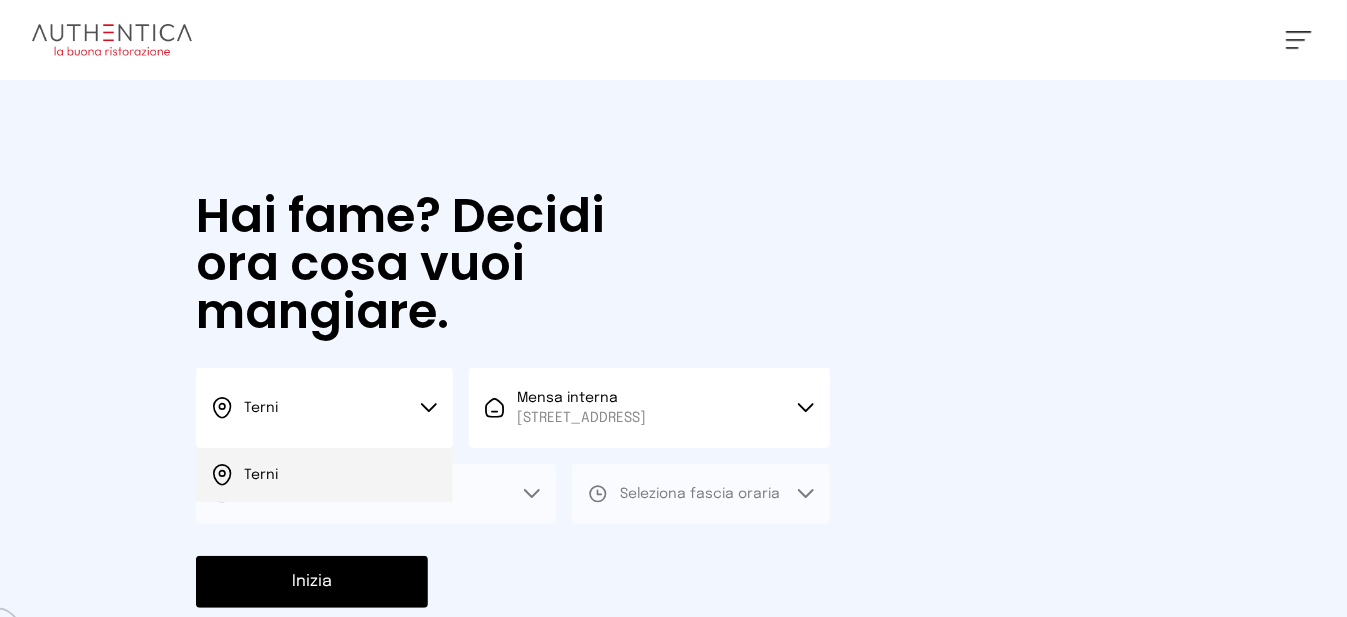 click on "Terni" at bounding box center (324, 475) 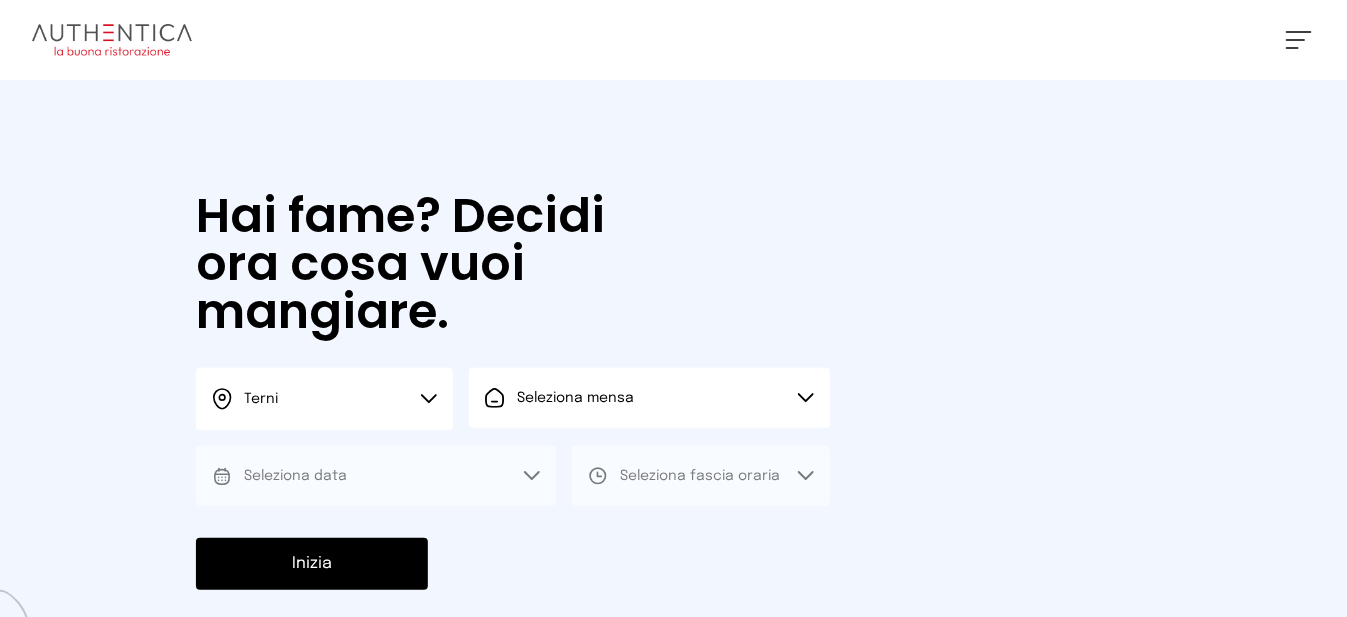 click on "Seleziona mensa" at bounding box center (649, 398) 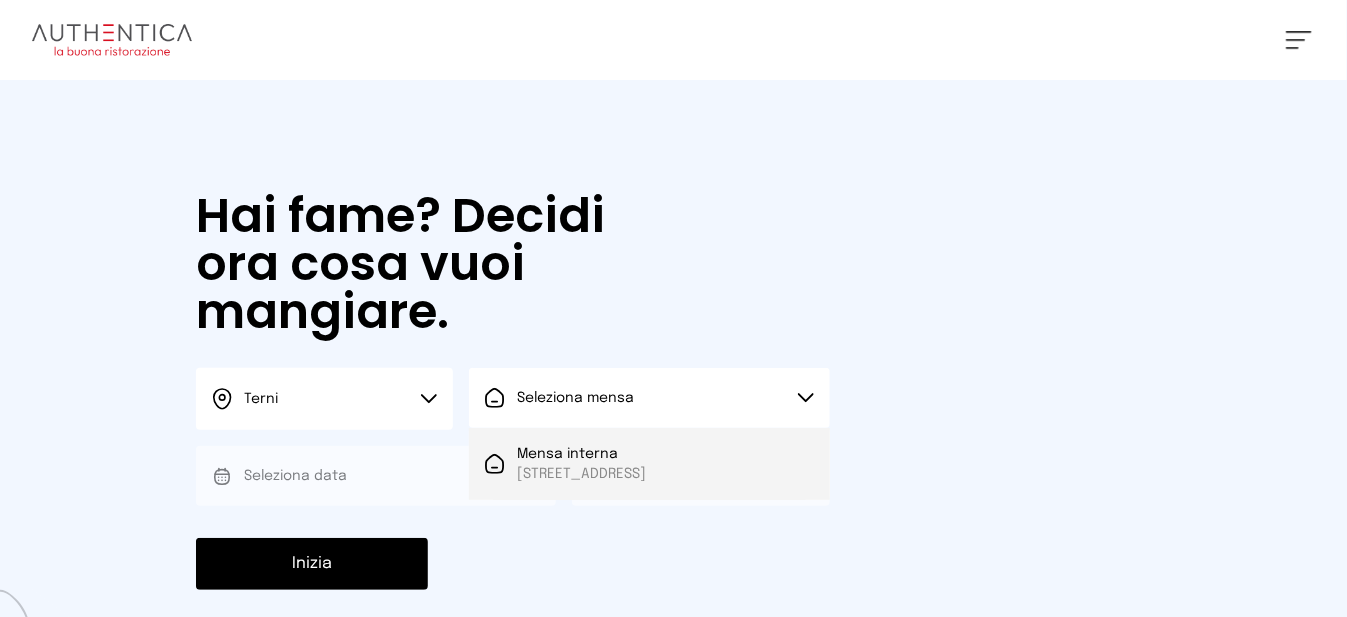 click on "[STREET_ADDRESS]" at bounding box center (581, 474) 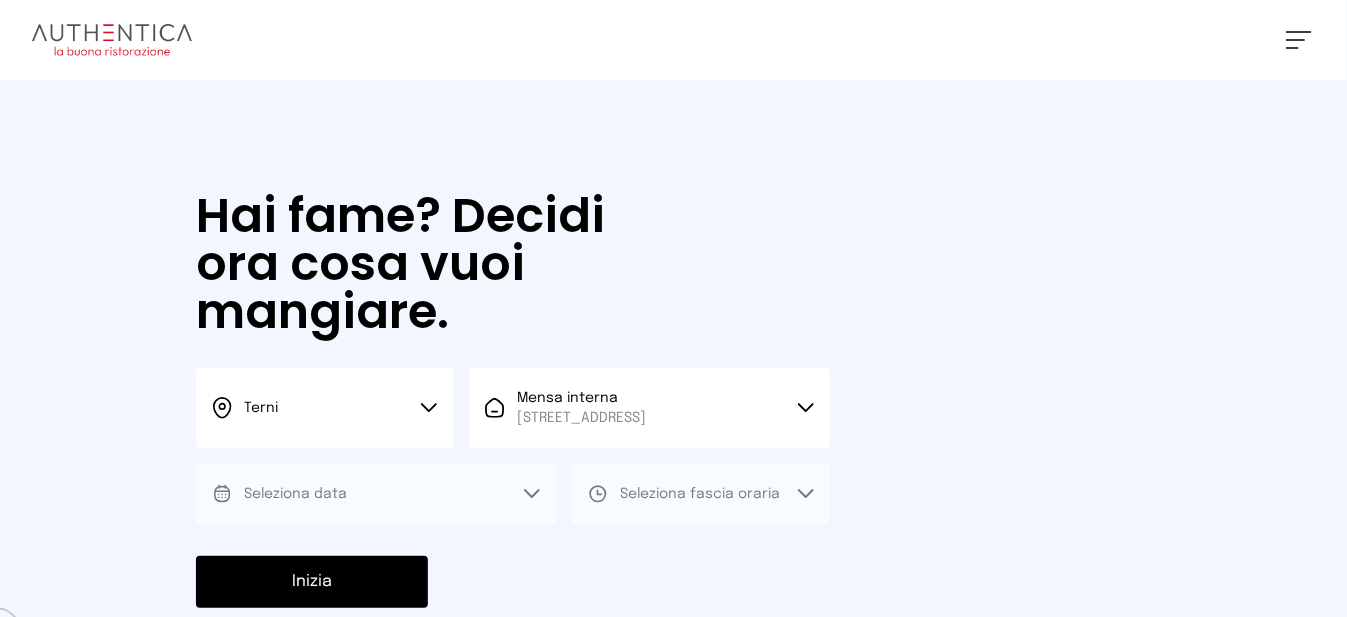 click on "Seleziona data" at bounding box center [376, 494] 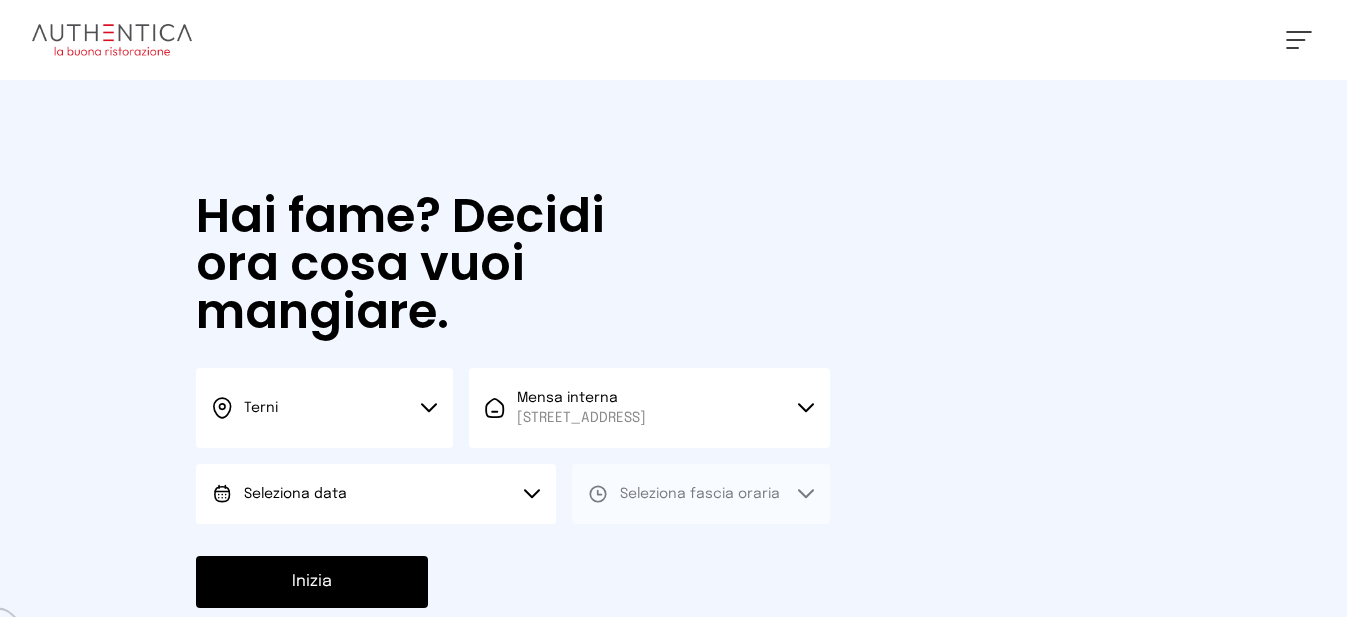 scroll, scrollTop: 0, scrollLeft: 0, axis: both 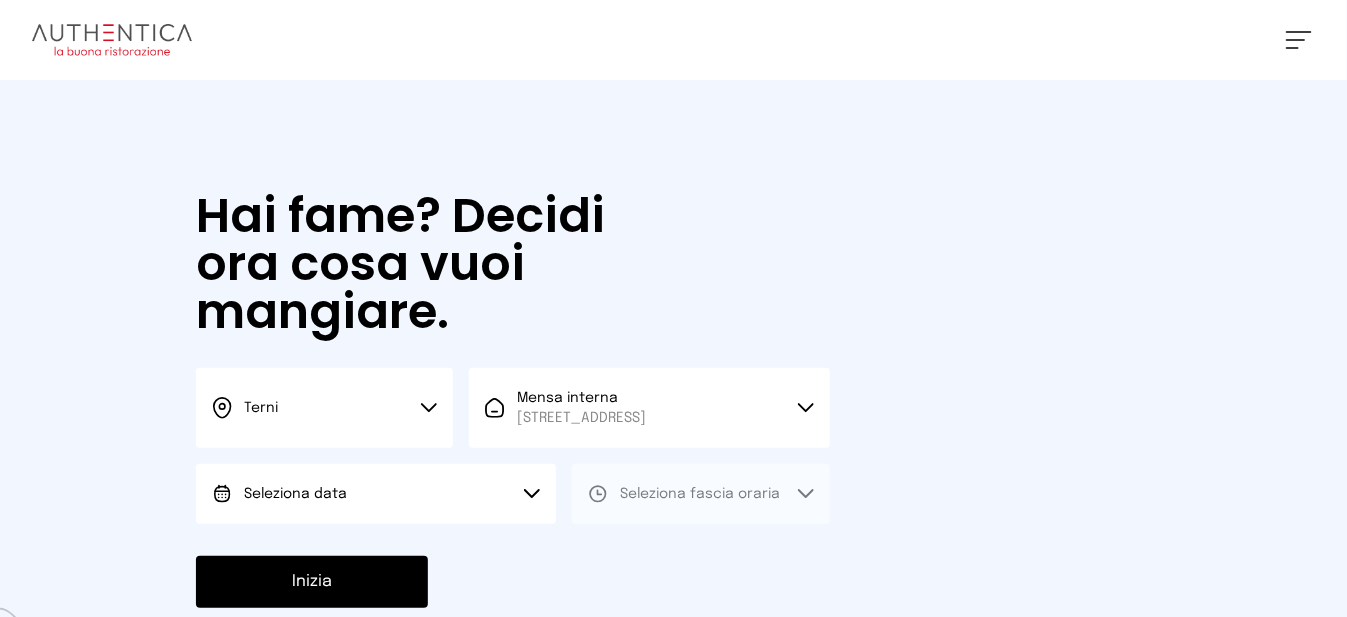 click on "Seleziona data" at bounding box center [376, 494] 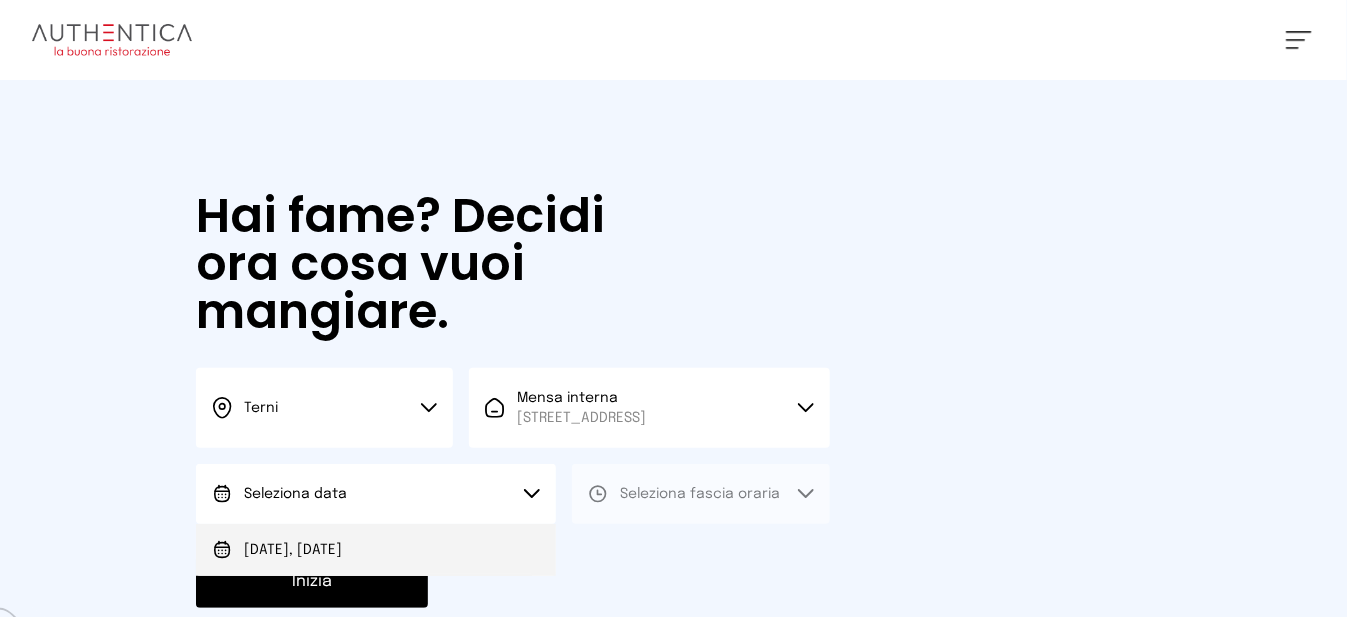 click on "[DATE], [DATE]" at bounding box center [376, 550] 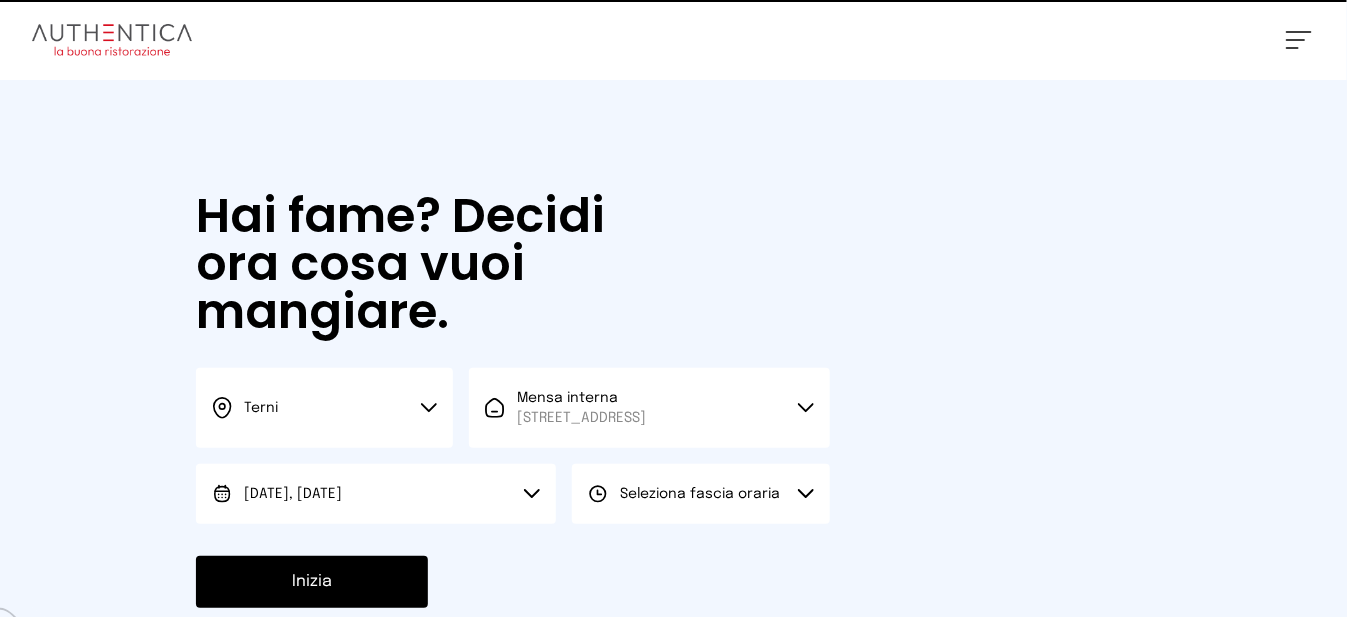 click on "Seleziona fascia oraria" at bounding box center (700, 494) 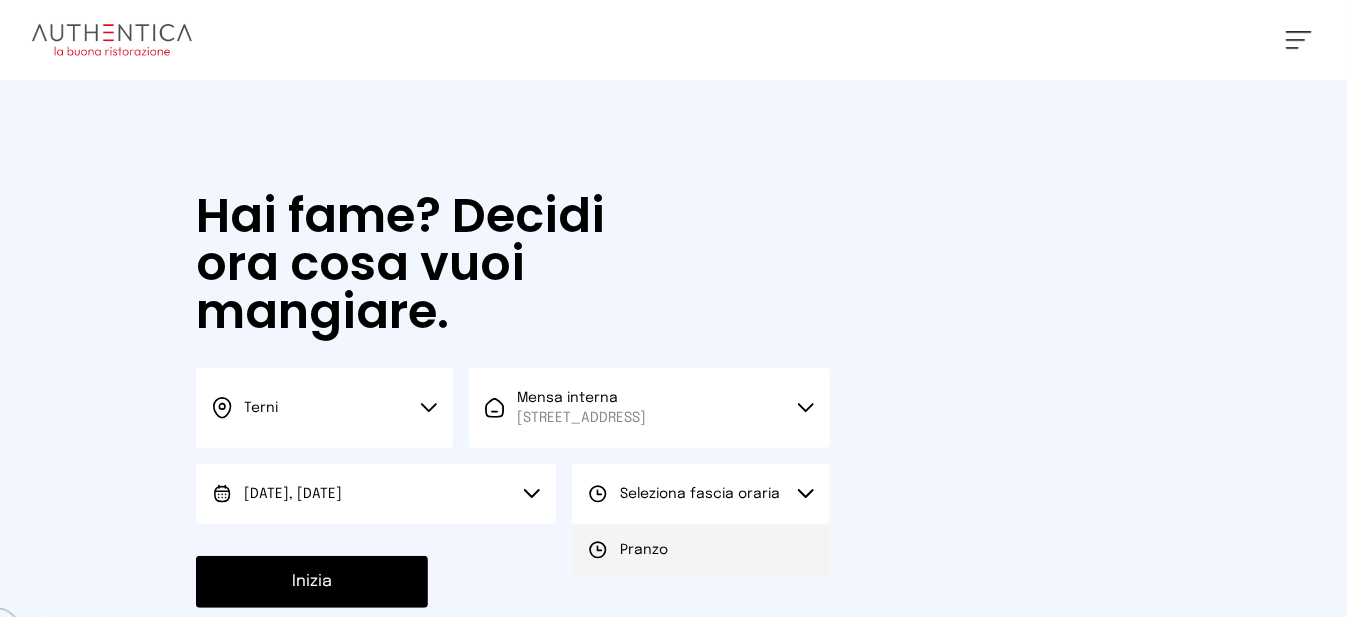 click on "Pranzo" at bounding box center [700, 550] 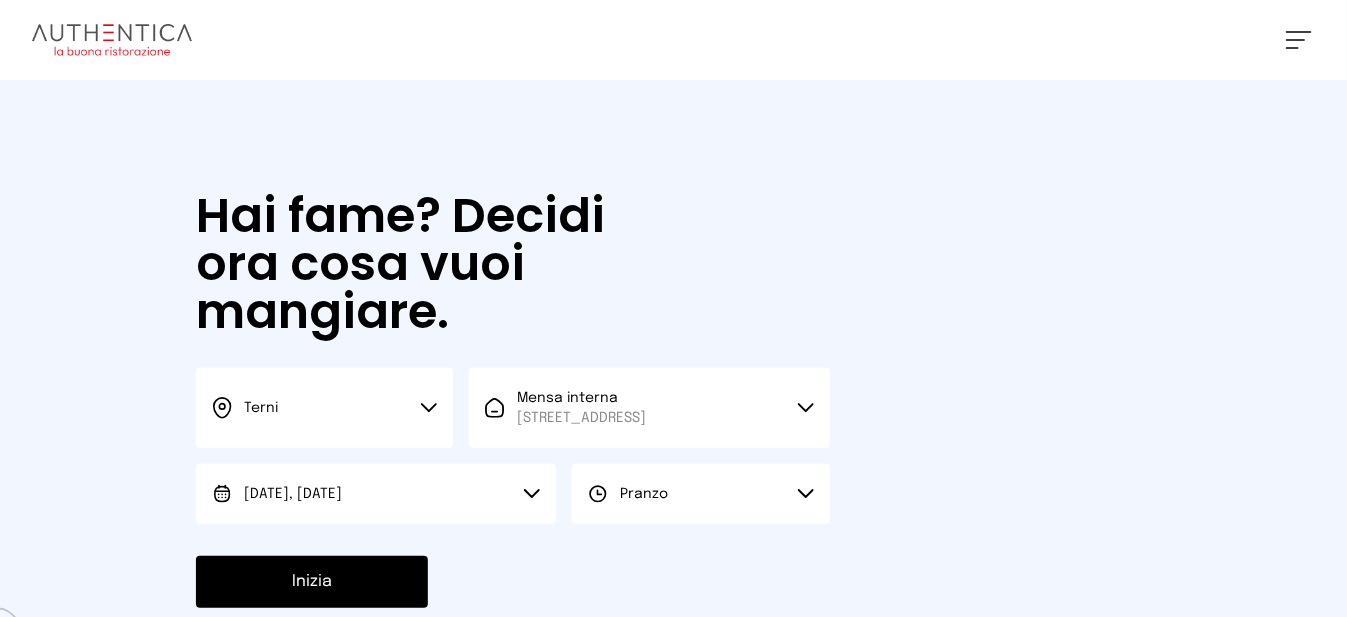 click on "Inizia" at bounding box center (312, 582) 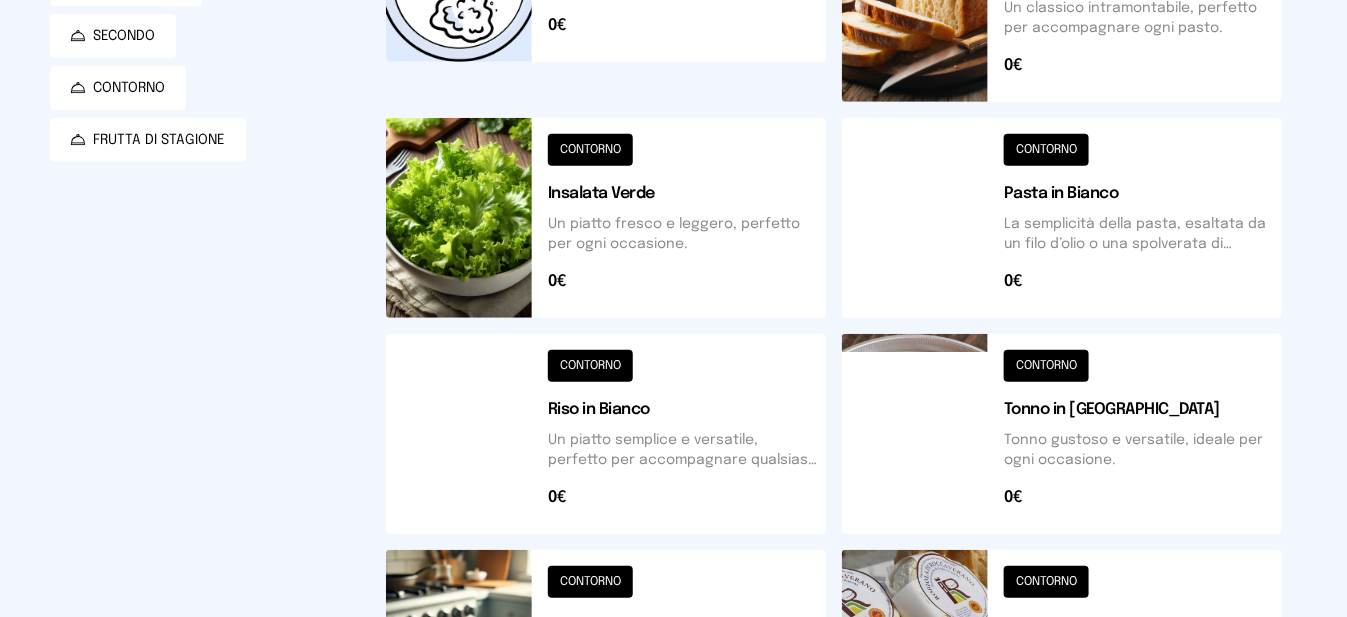 scroll, scrollTop: 0, scrollLeft: 0, axis: both 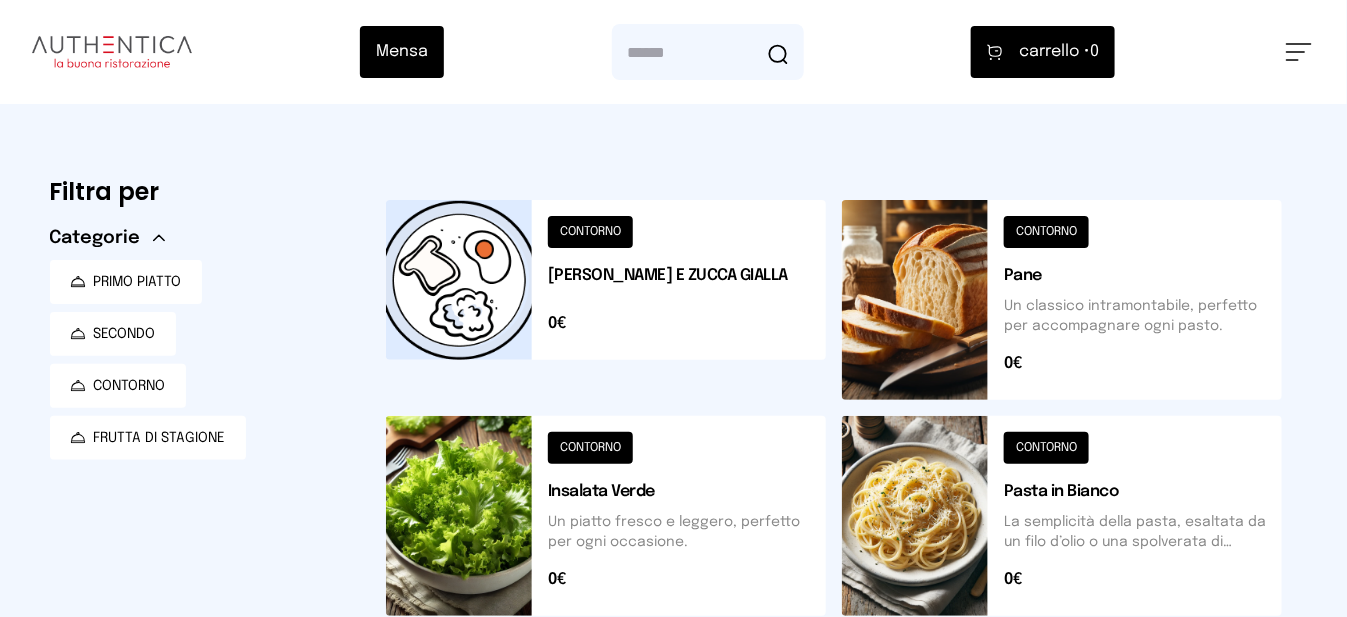 click at bounding box center (1062, 300) 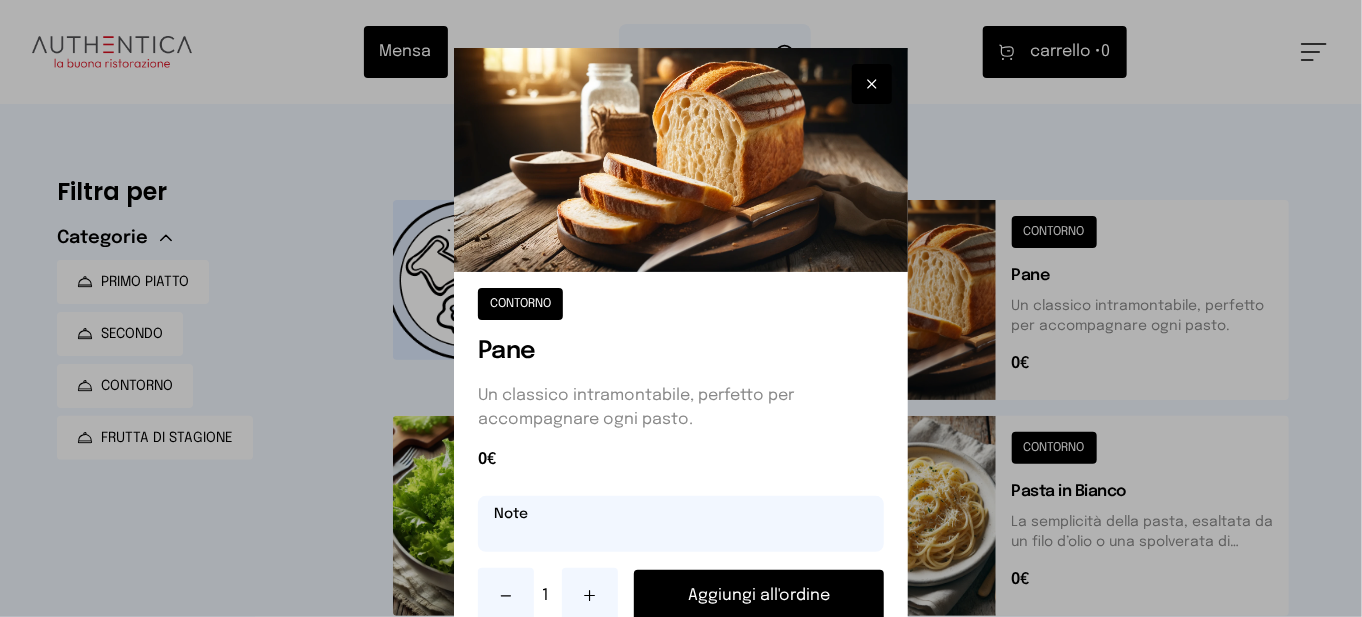 click at bounding box center (681, 524) 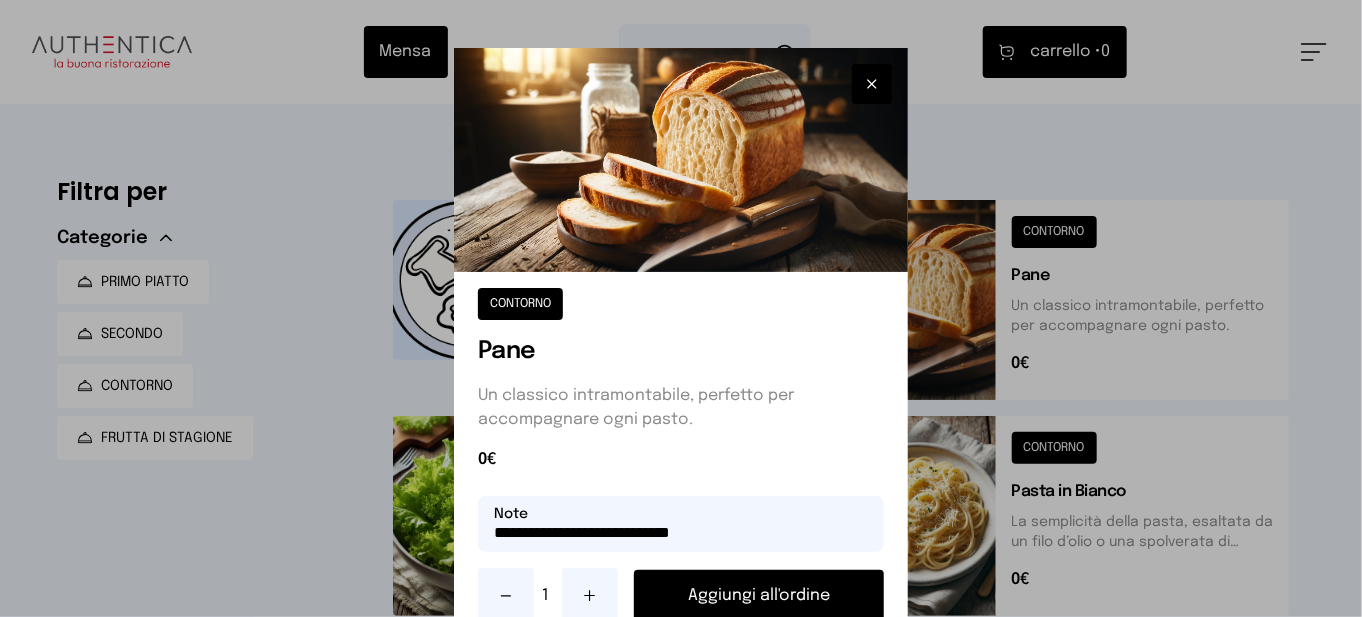 type on "**********" 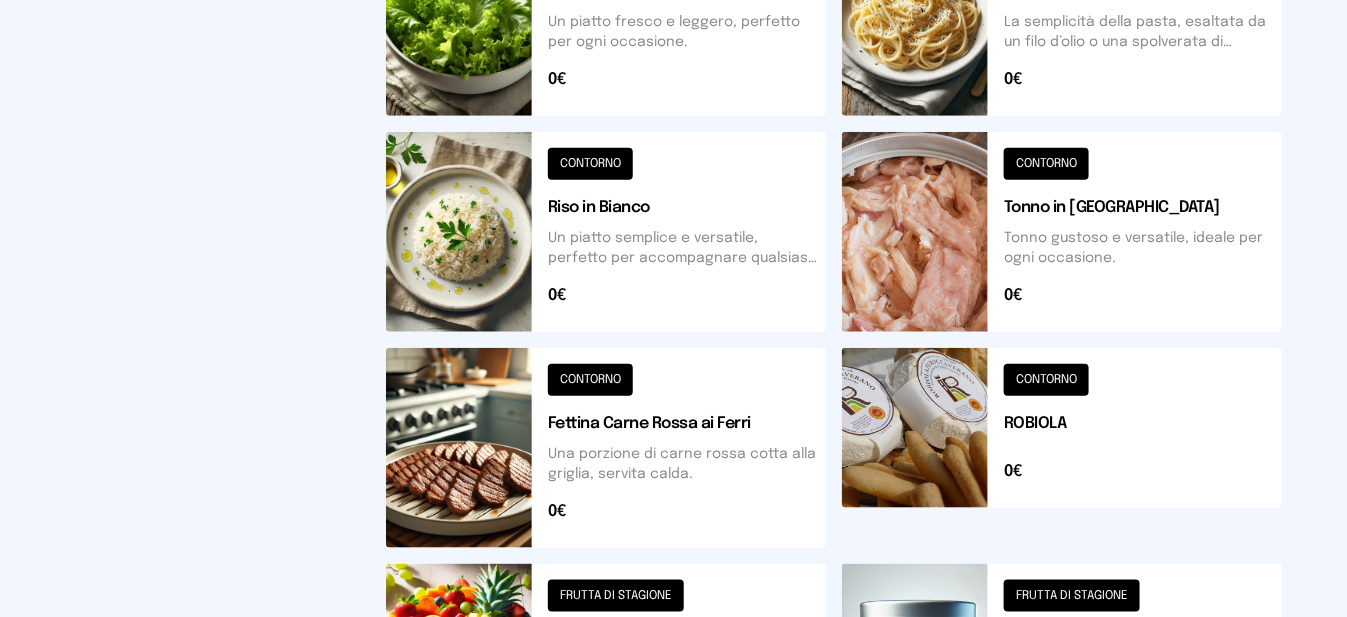 scroll, scrollTop: 700, scrollLeft: 0, axis: vertical 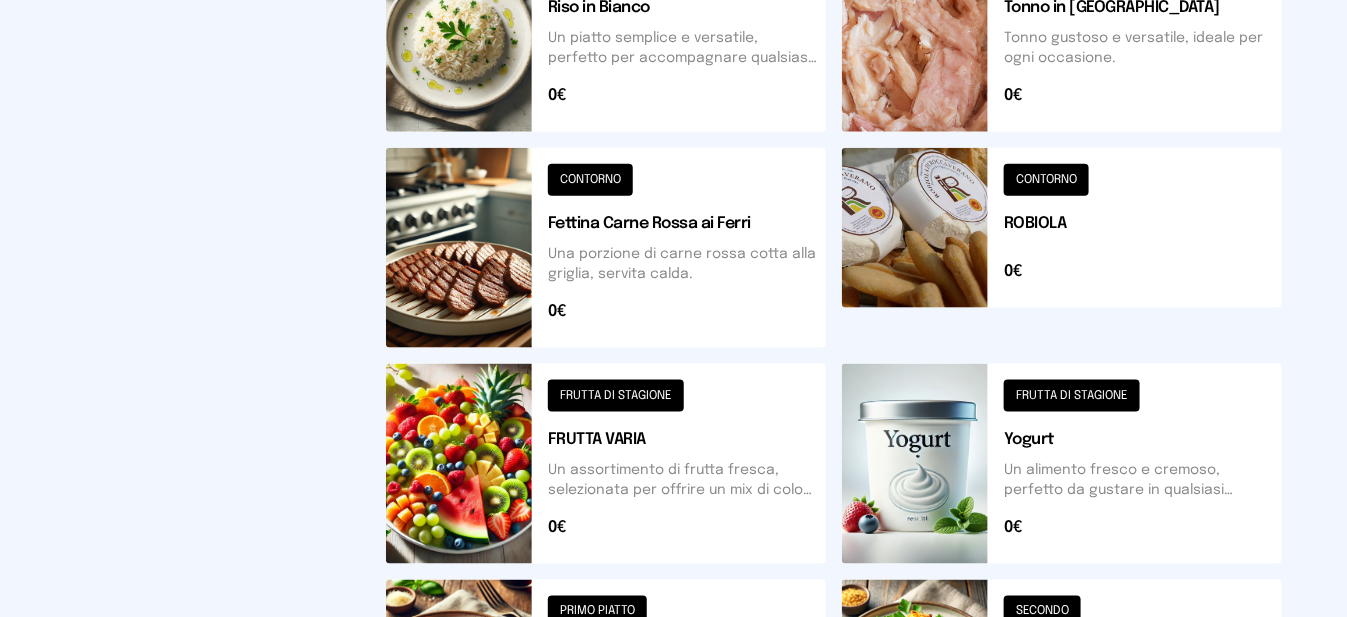 click at bounding box center [606, 464] 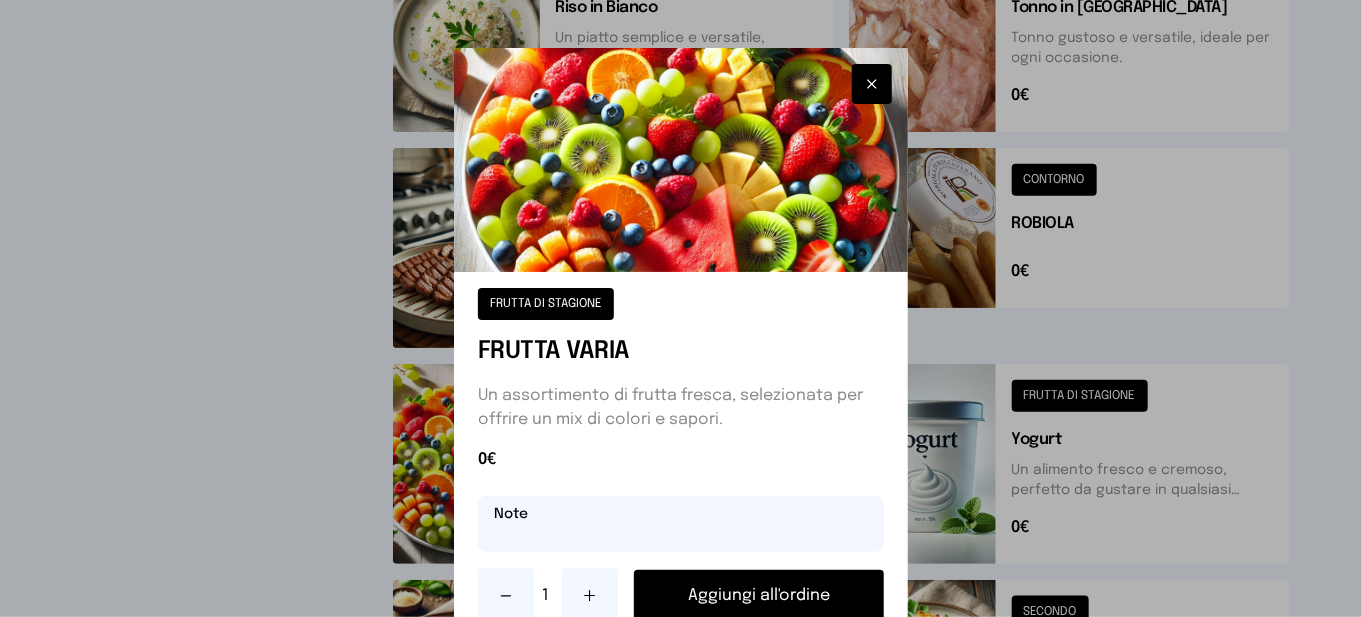 click at bounding box center [681, 524] 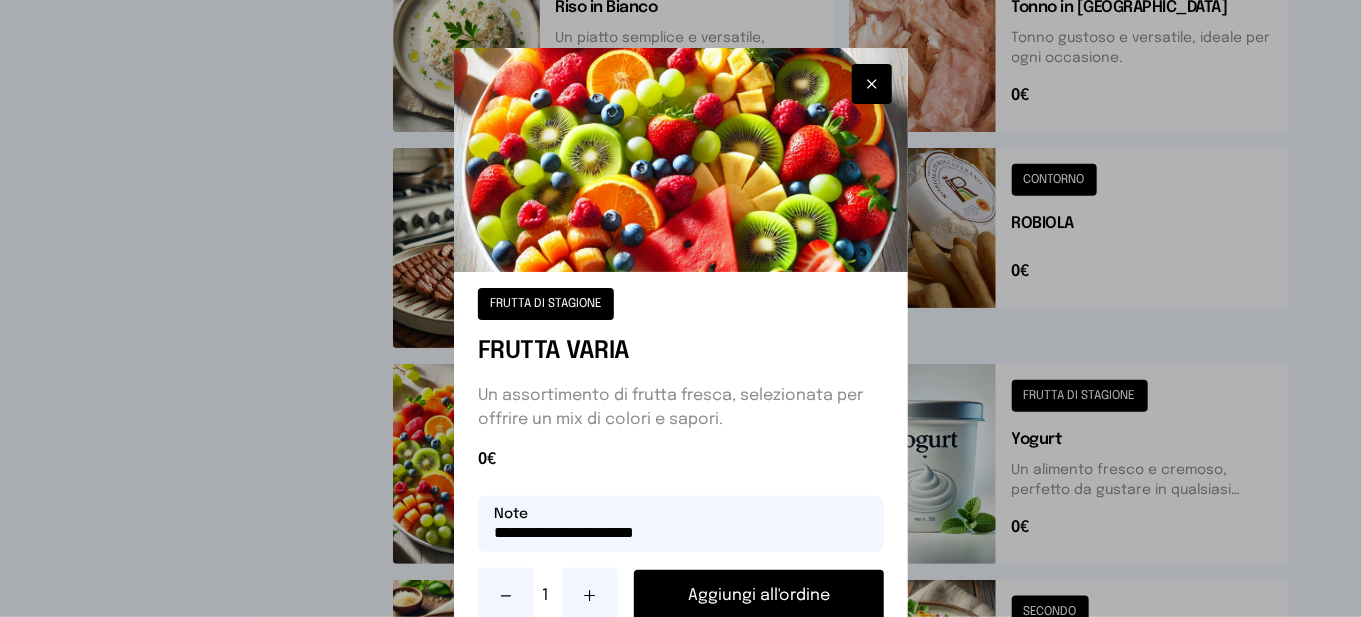 type on "**********" 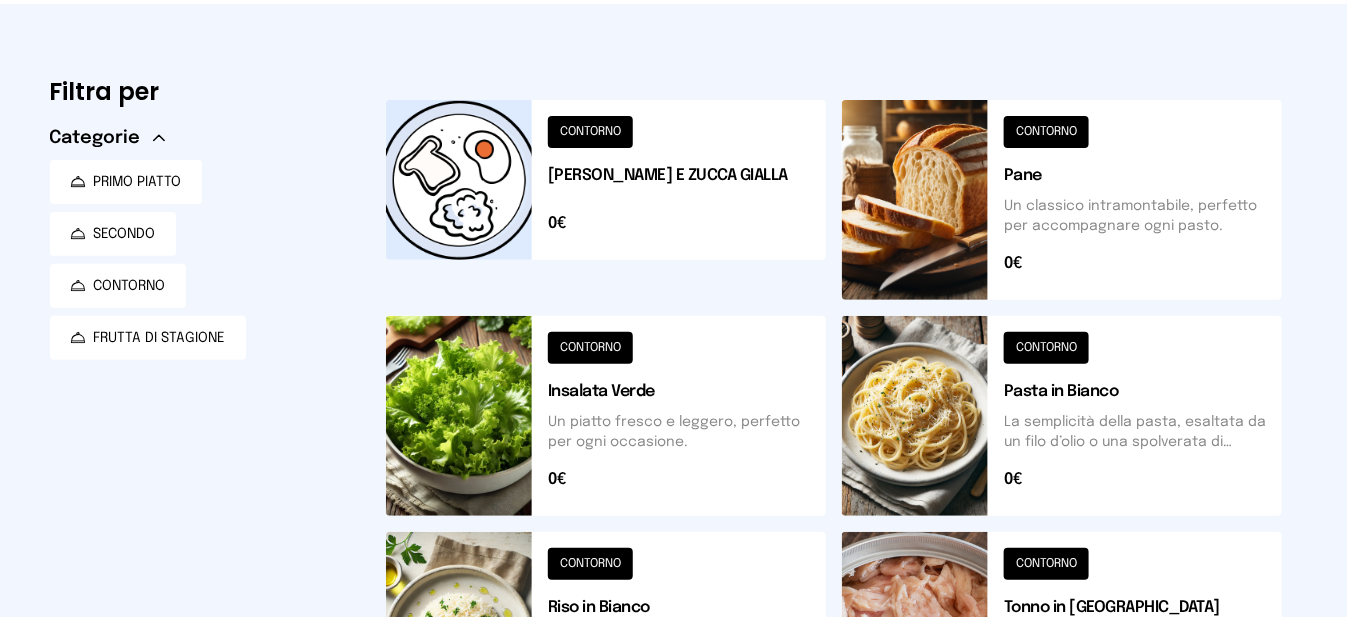 scroll, scrollTop: 0, scrollLeft: 0, axis: both 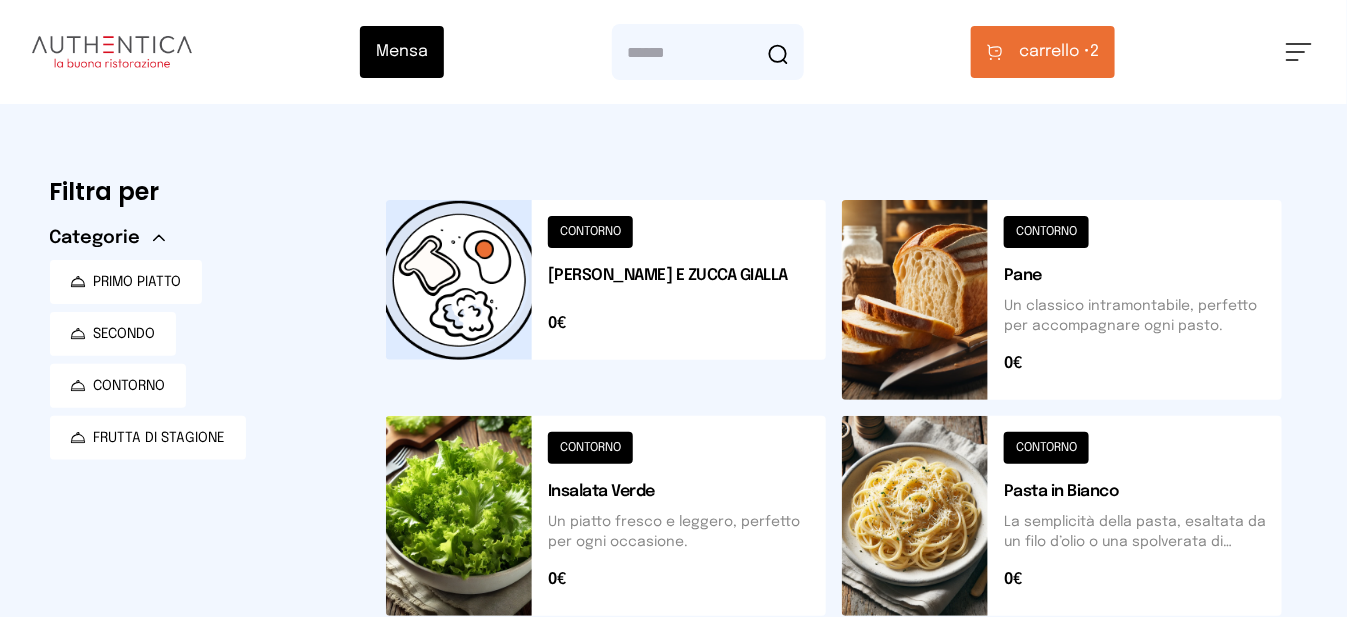 click on "carrello •" at bounding box center [1054, 52] 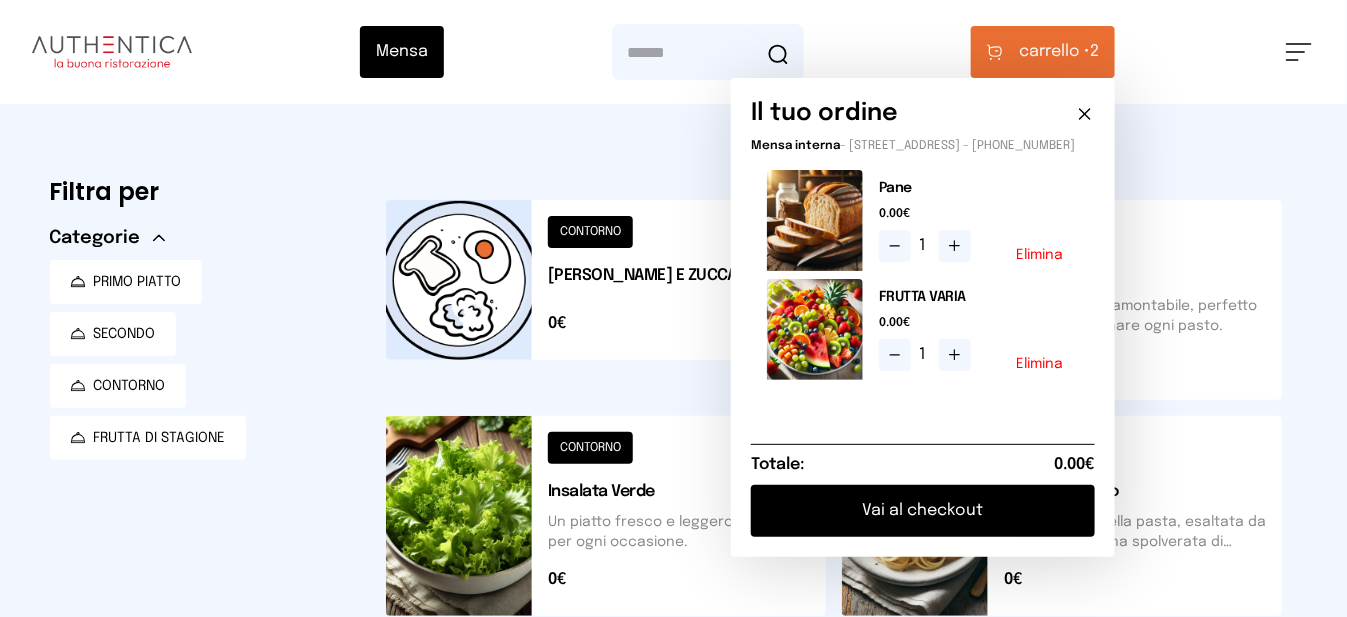 click on "Vai al checkout" at bounding box center [923, 511] 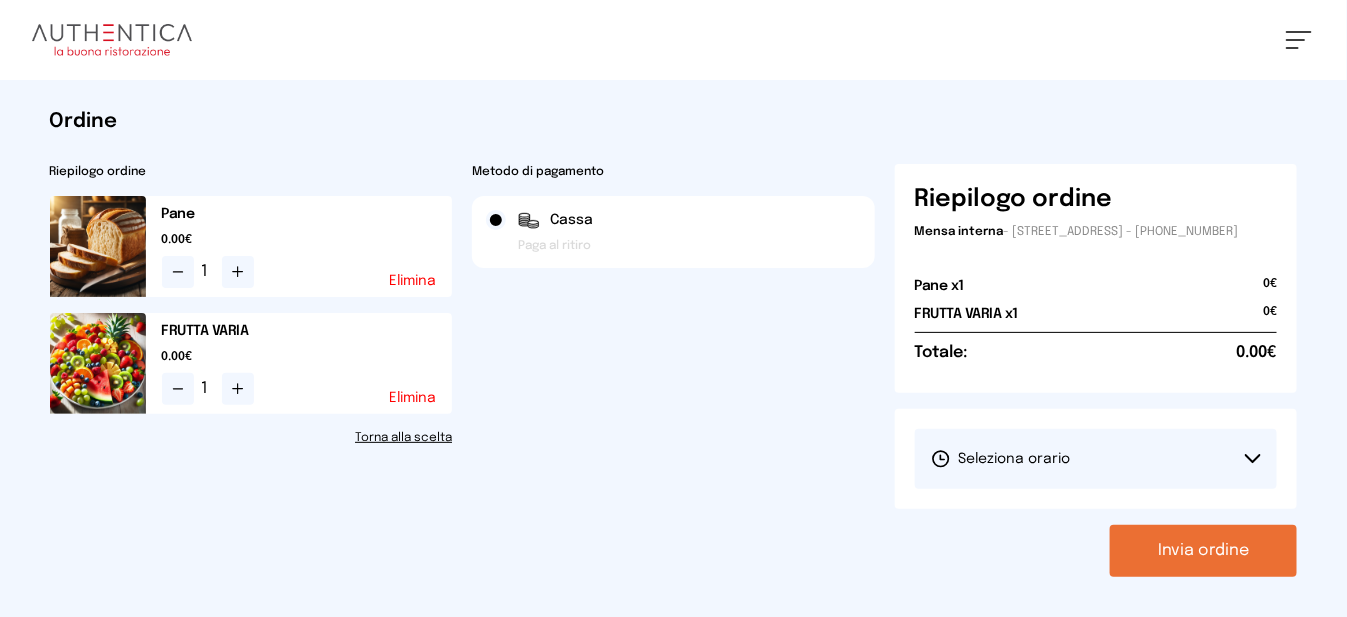 click on "Seleziona orario" at bounding box center [1001, 459] 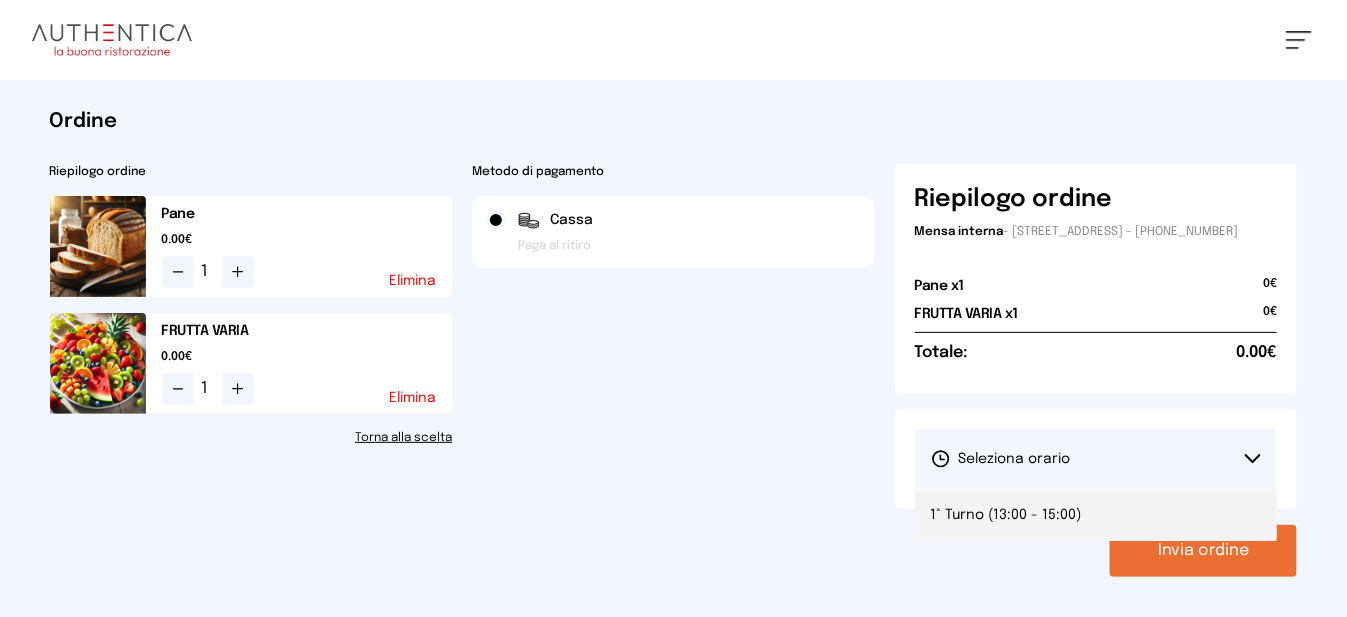 click on "1° Turno (13:00 -
15:00)" at bounding box center (1006, 515) 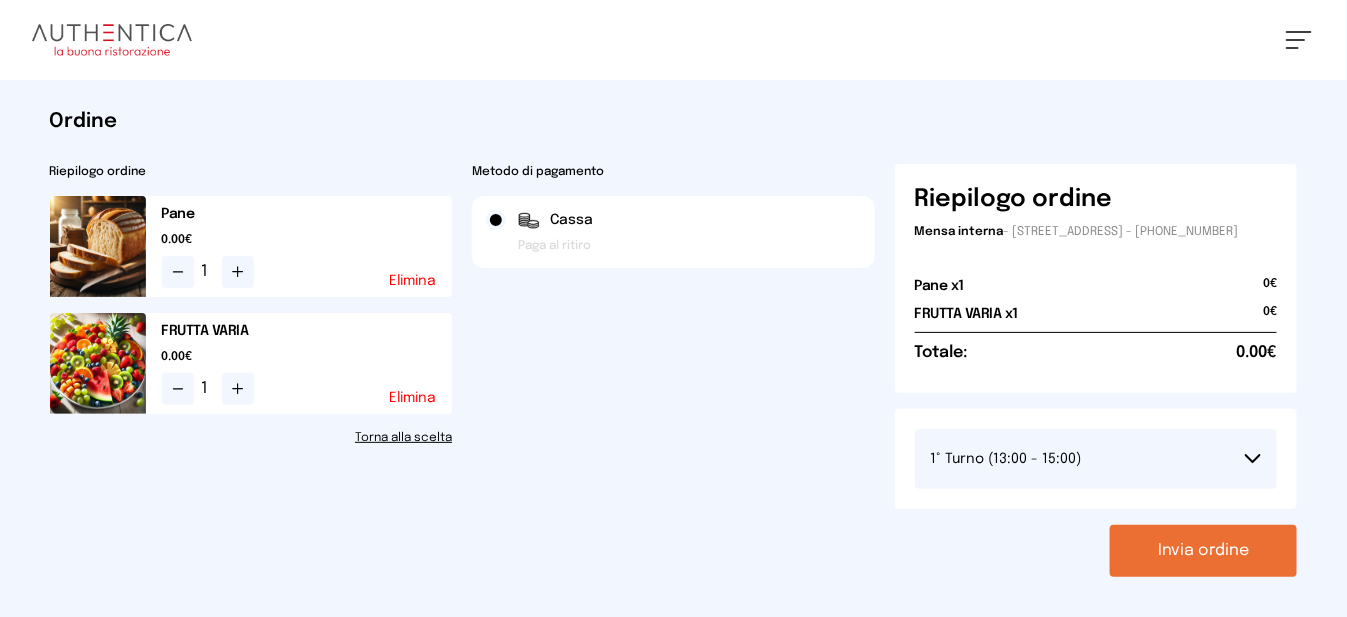 click on "Invia ordine" at bounding box center [1203, 551] 